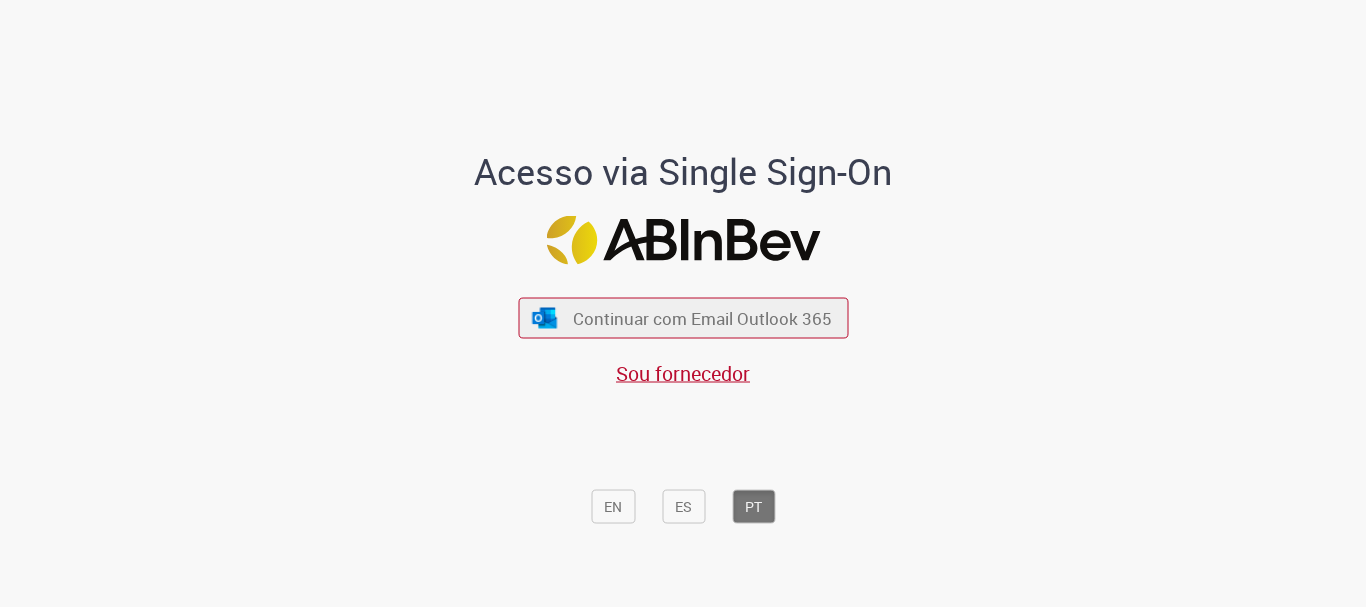 scroll, scrollTop: 0, scrollLeft: 0, axis: both 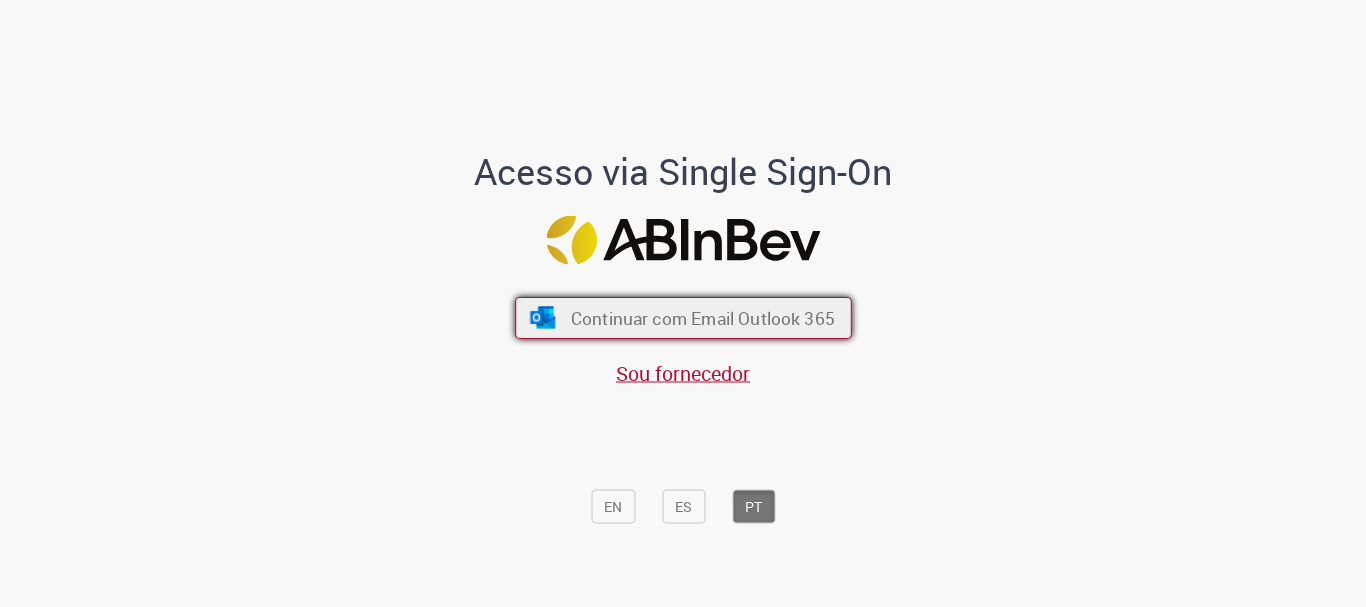 click on "Continuar com Email Outlook 365" at bounding box center [702, 318] 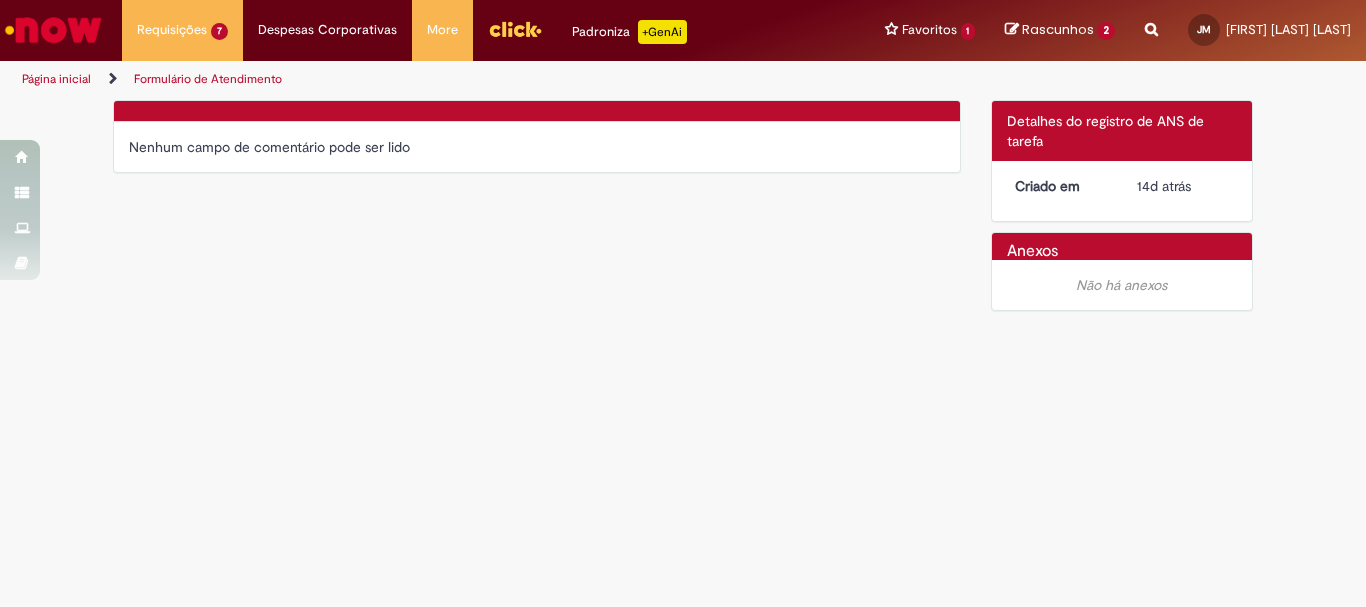 scroll, scrollTop: 0, scrollLeft: 0, axis: both 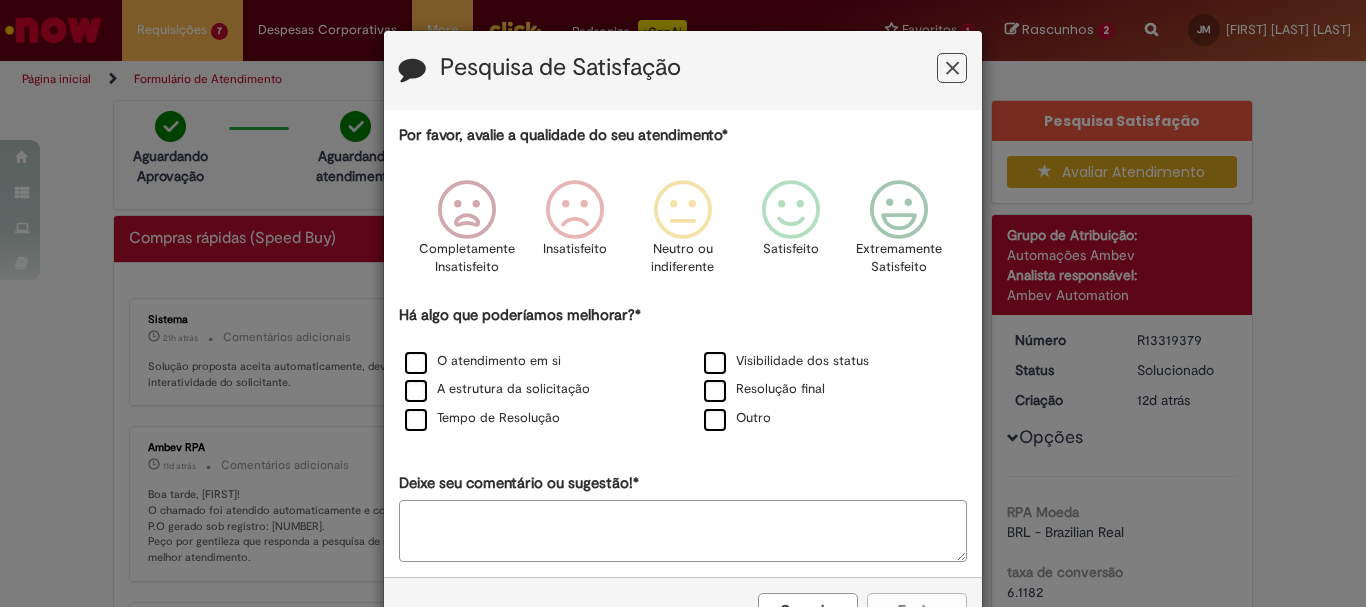 click at bounding box center [952, 68] 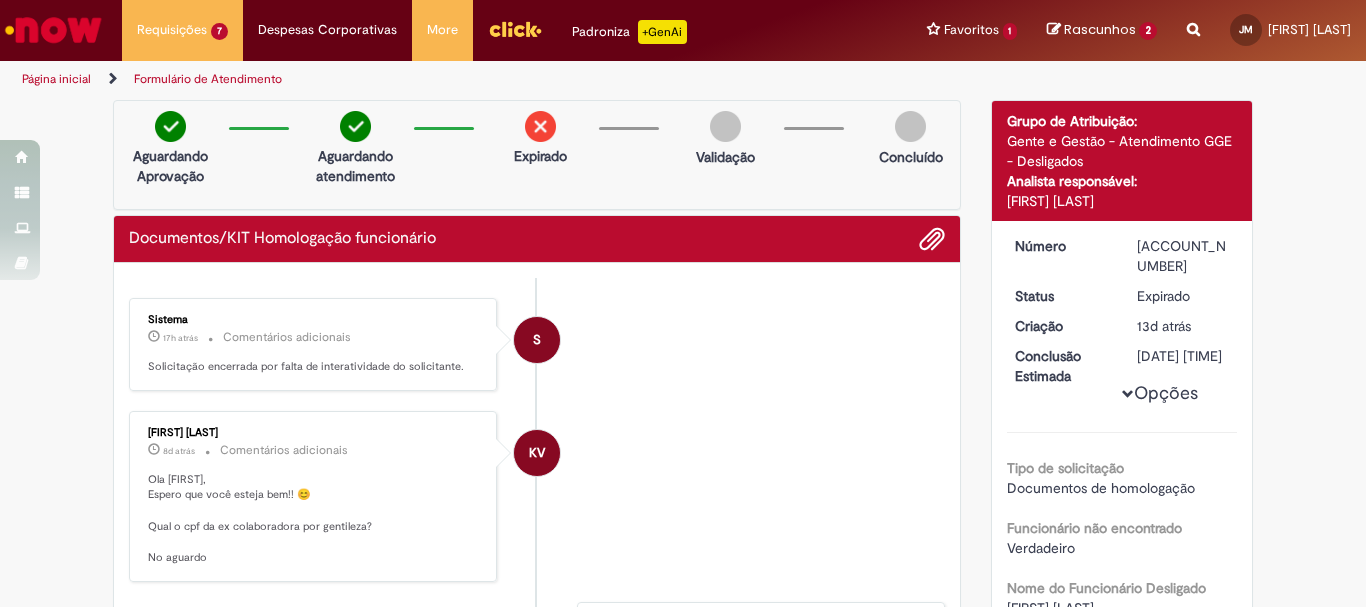 scroll, scrollTop: 0, scrollLeft: 0, axis: both 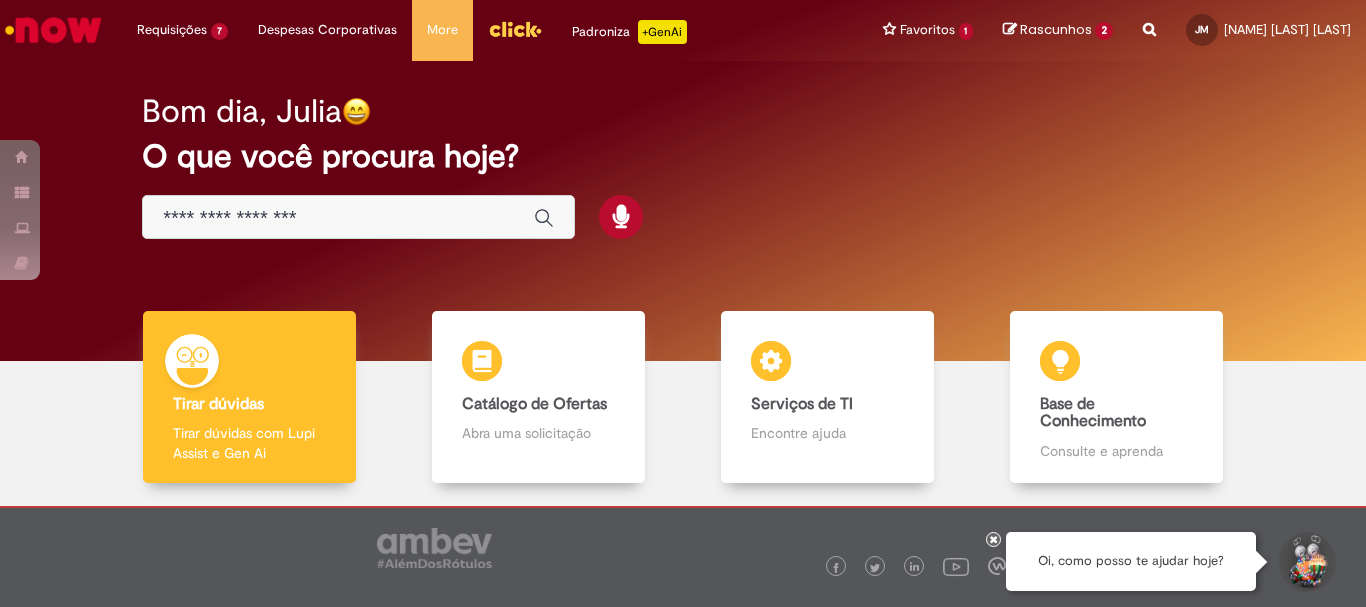 click at bounding box center [338, 218] 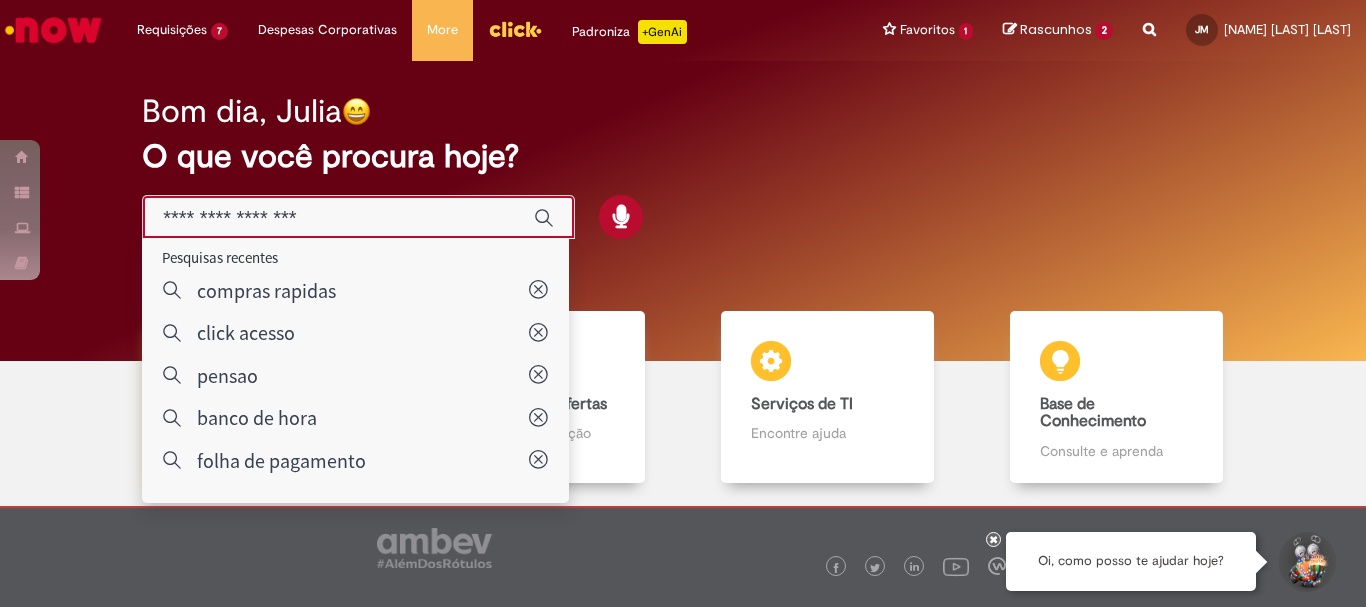type on "**********" 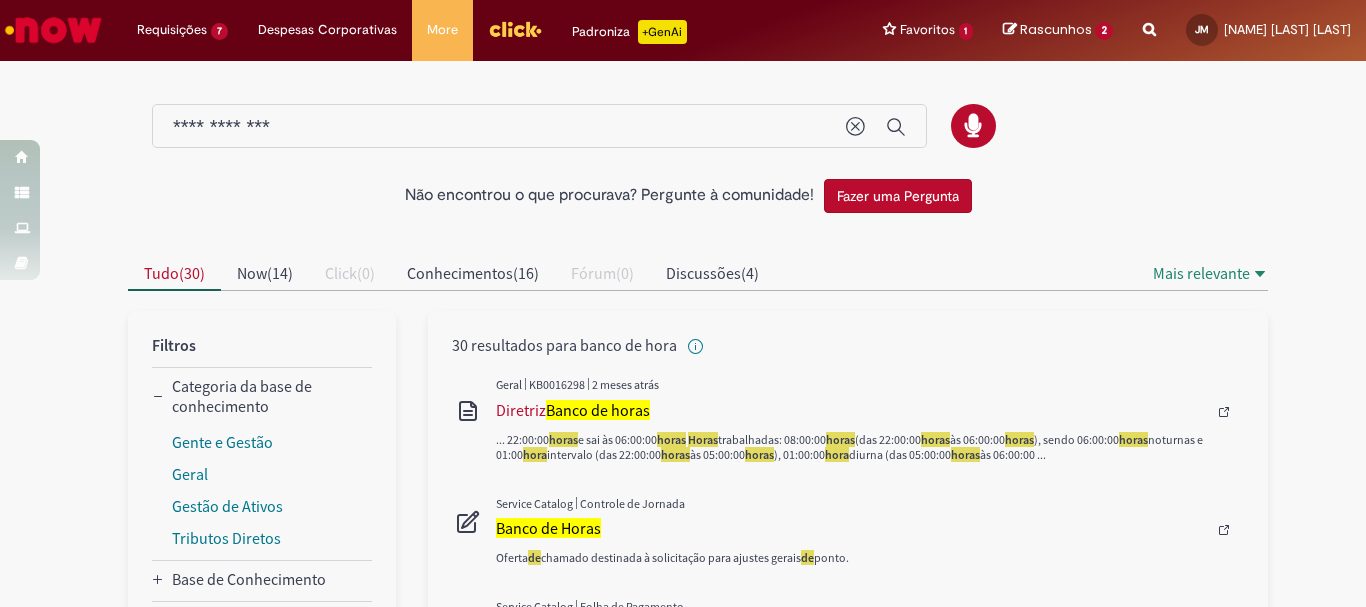 scroll, scrollTop: 0, scrollLeft: 0, axis: both 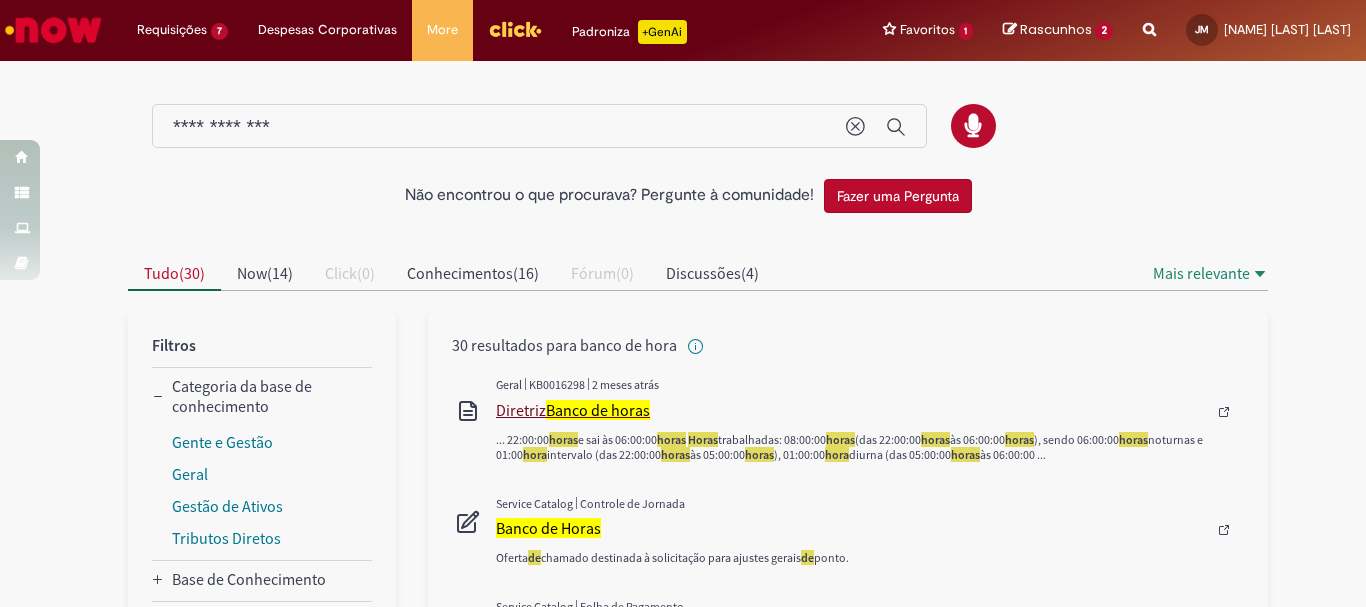 click on "Banco de horas" at bounding box center (598, 410) 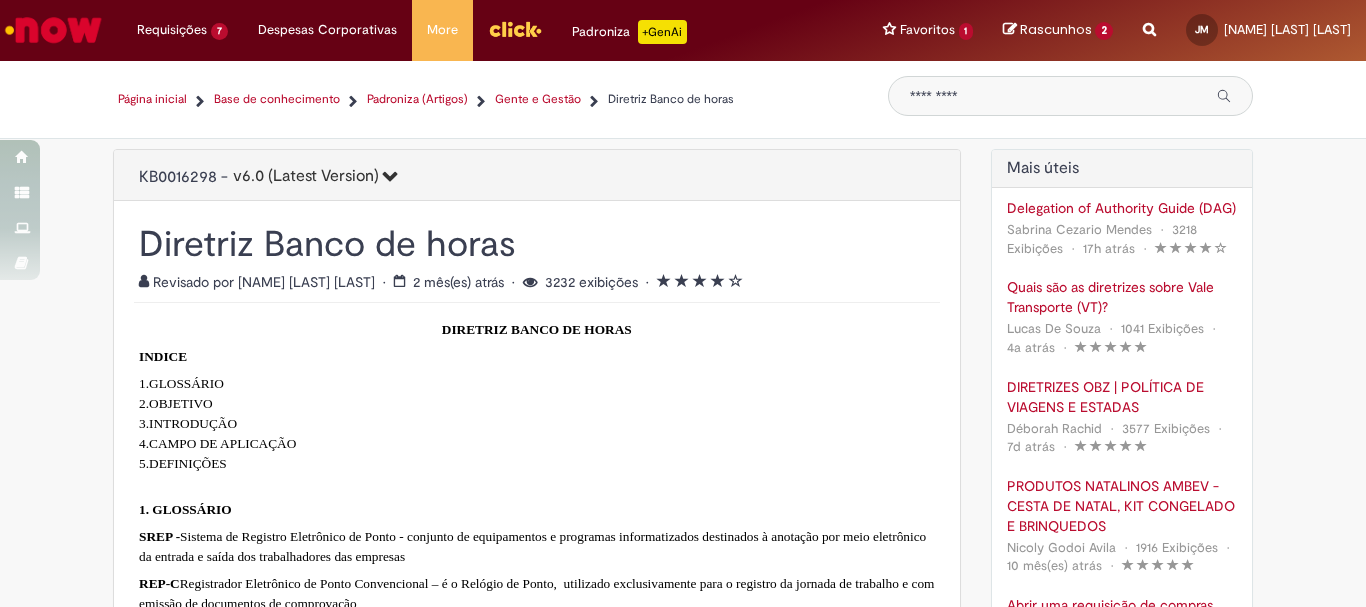 type on "**********" 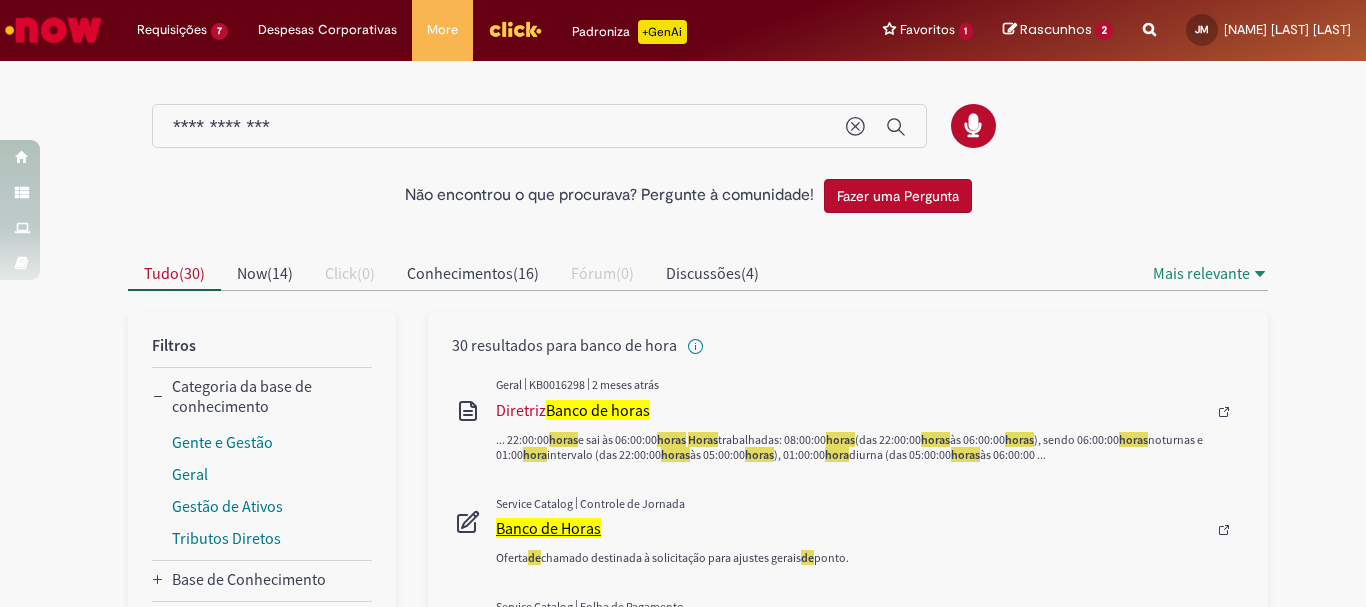 scroll, scrollTop: 200, scrollLeft: 0, axis: vertical 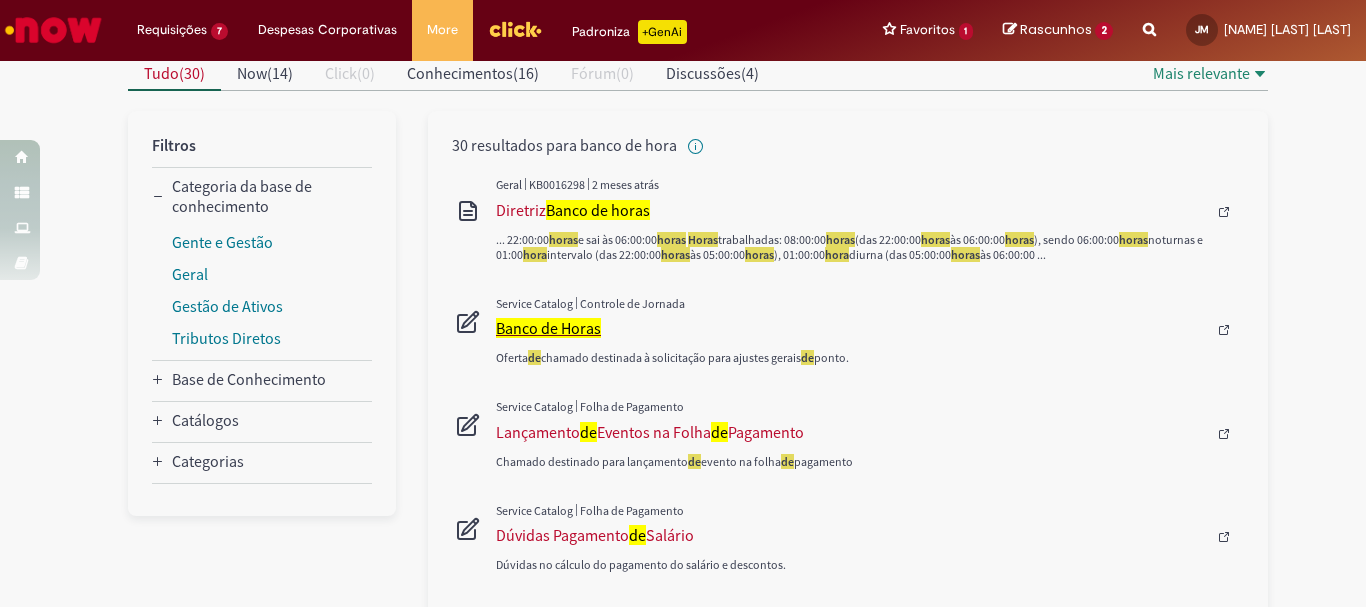 click on "Banco de Horas" at bounding box center [548, 328] 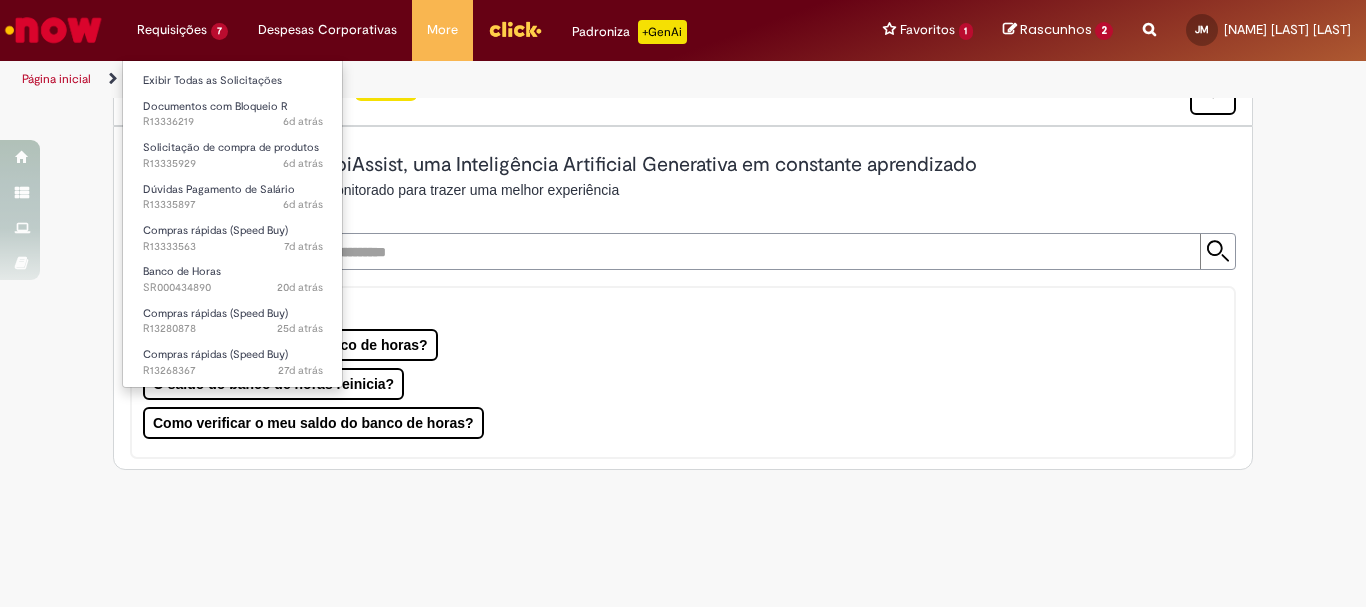 scroll, scrollTop: 0, scrollLeft: 0, axis: both 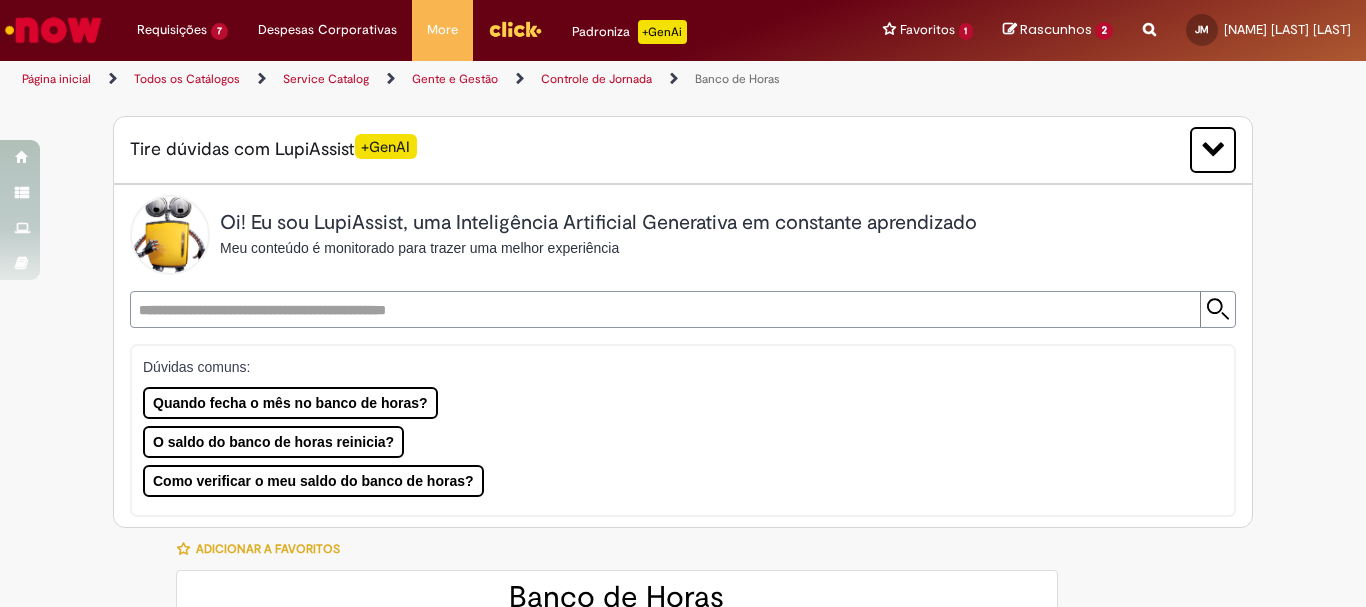 type on "********" 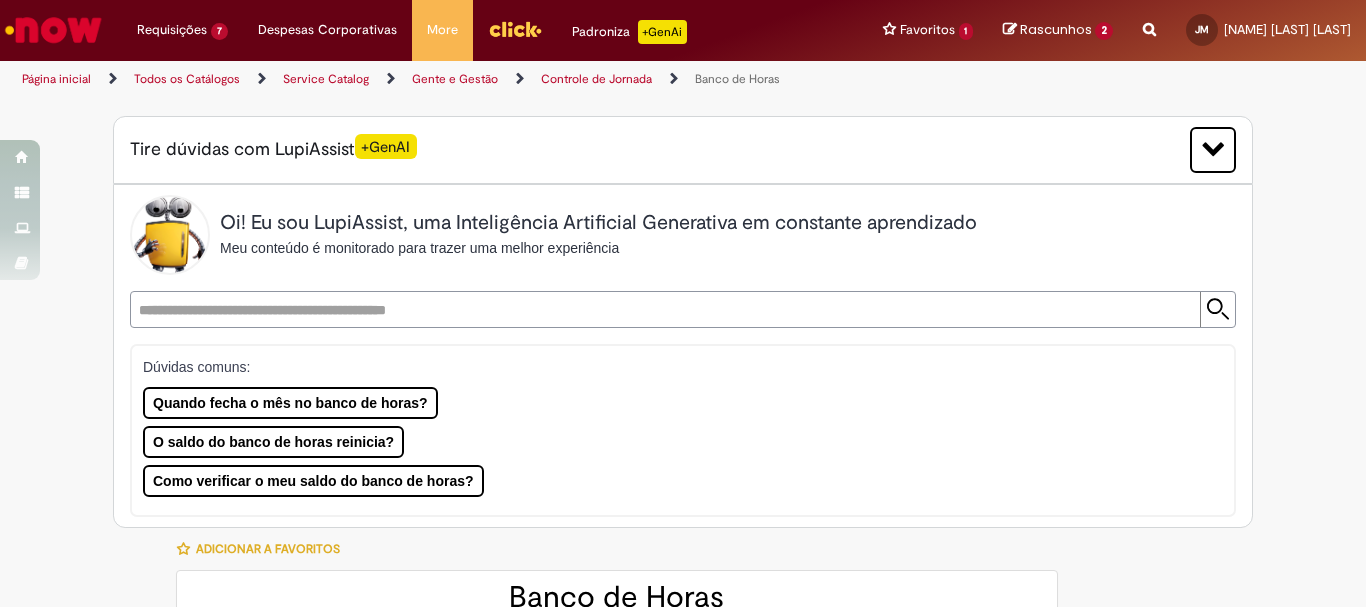 type on "**********" 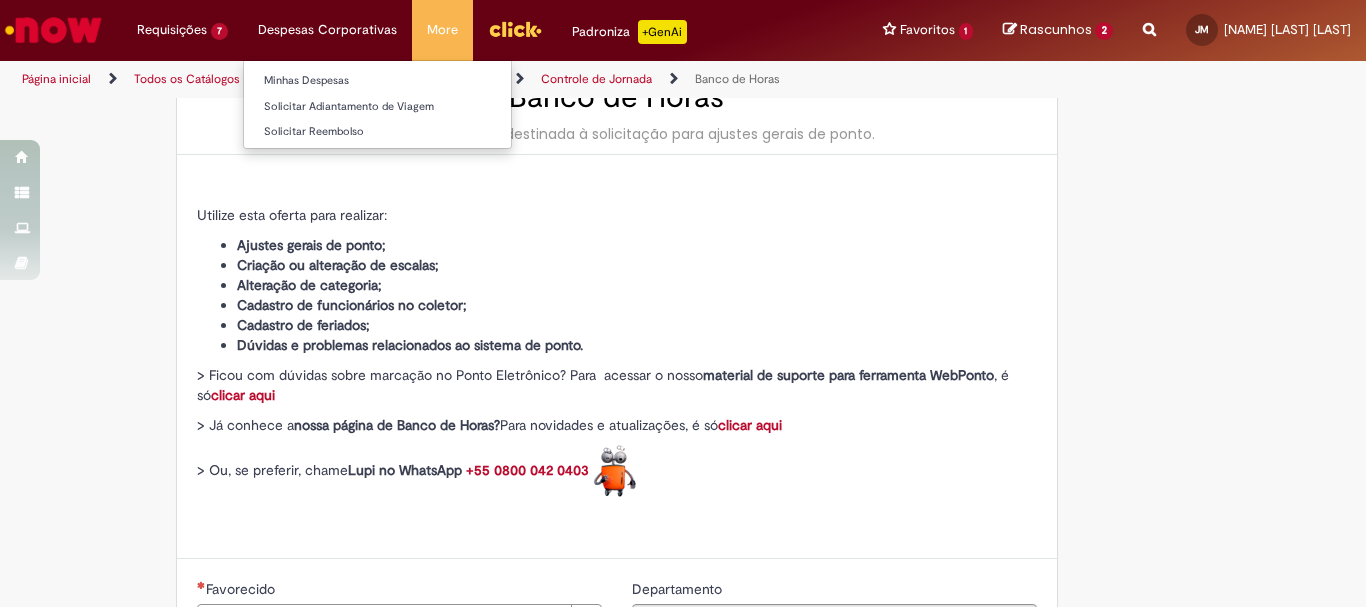 type on "**********" 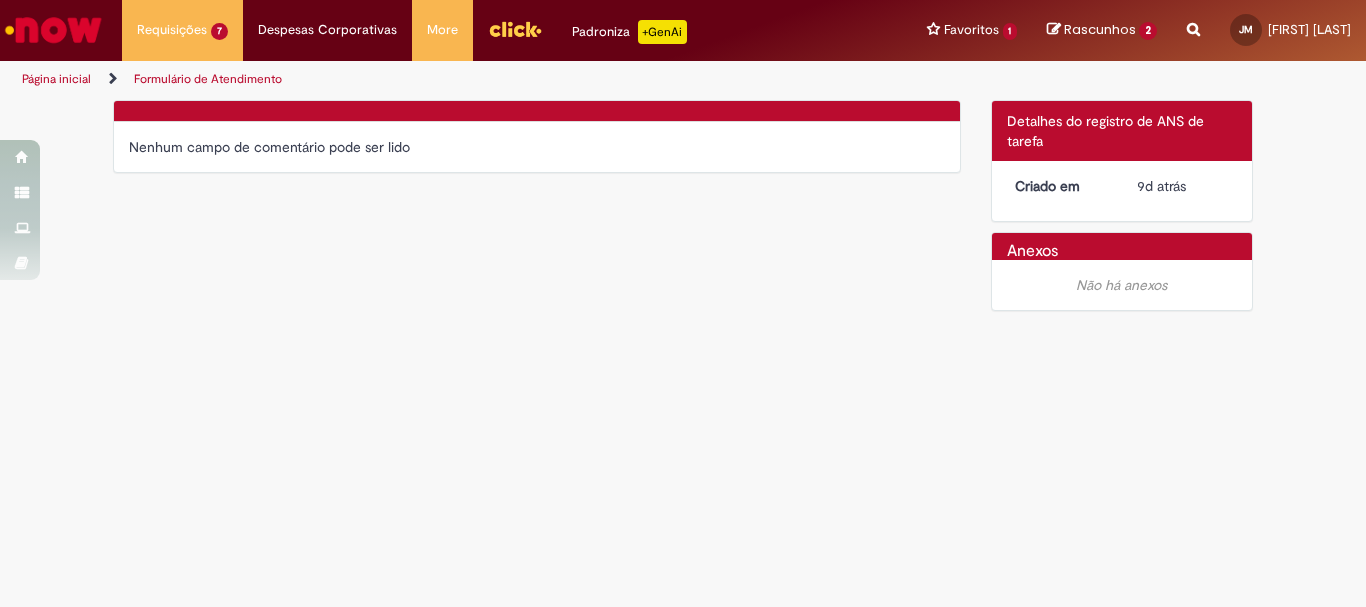 scroll, scrollTop: 0, scrollLeft: 0, axis: both 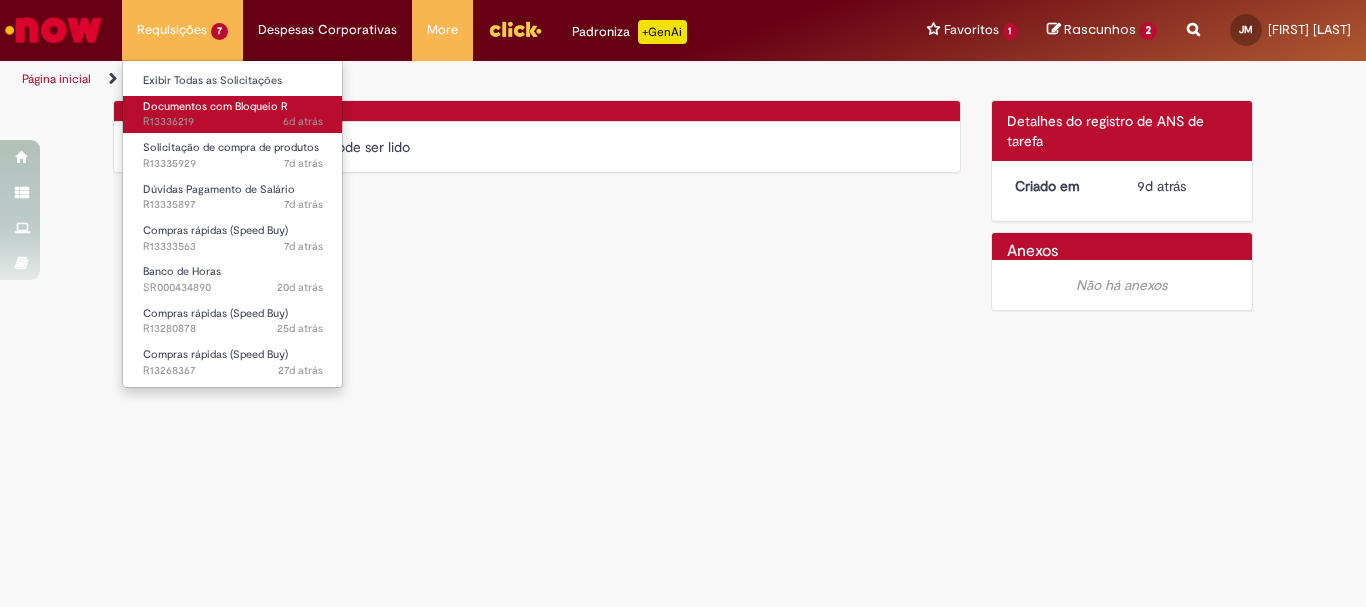click on "6d atrás 6 dias atrás  R13336219" at bounding box center (233, 122) 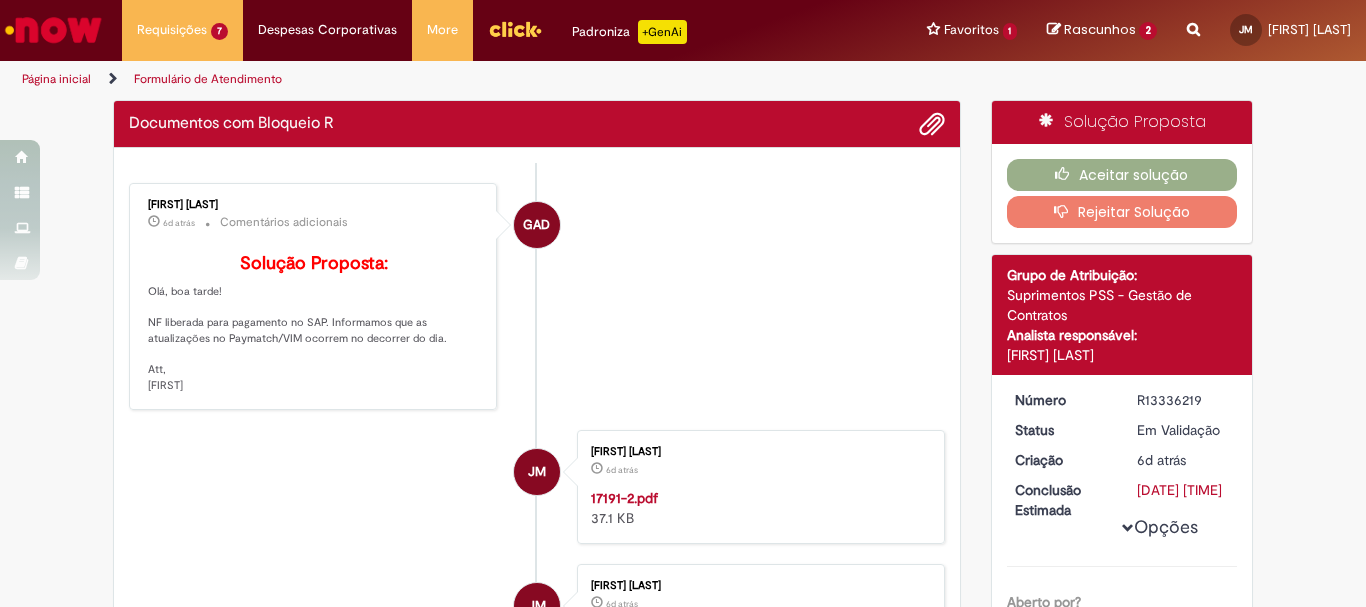 click on "GAD
[FIRST] [LAST]
6d atrás 6 dias atrás     Comentários adicionais
Solução Proposta:
Olá, boa tarde!
NF liberada para pagamento no SAP. Informamos que as atualizações no Paymatch/VIM ocorrem no decorrer do dia.
Att,
[FIRST]" at bounding box center [537, 296] 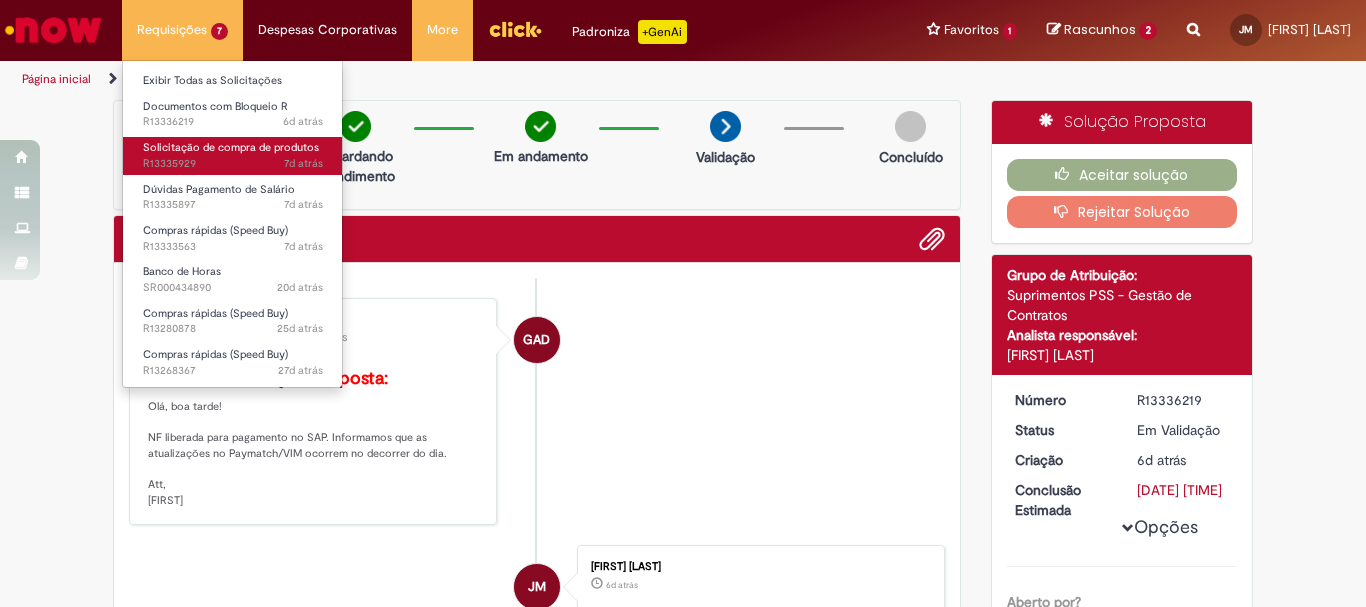click on "7d atrás 7 dias atrás  R13335929" at bounding box center [233, 164] 